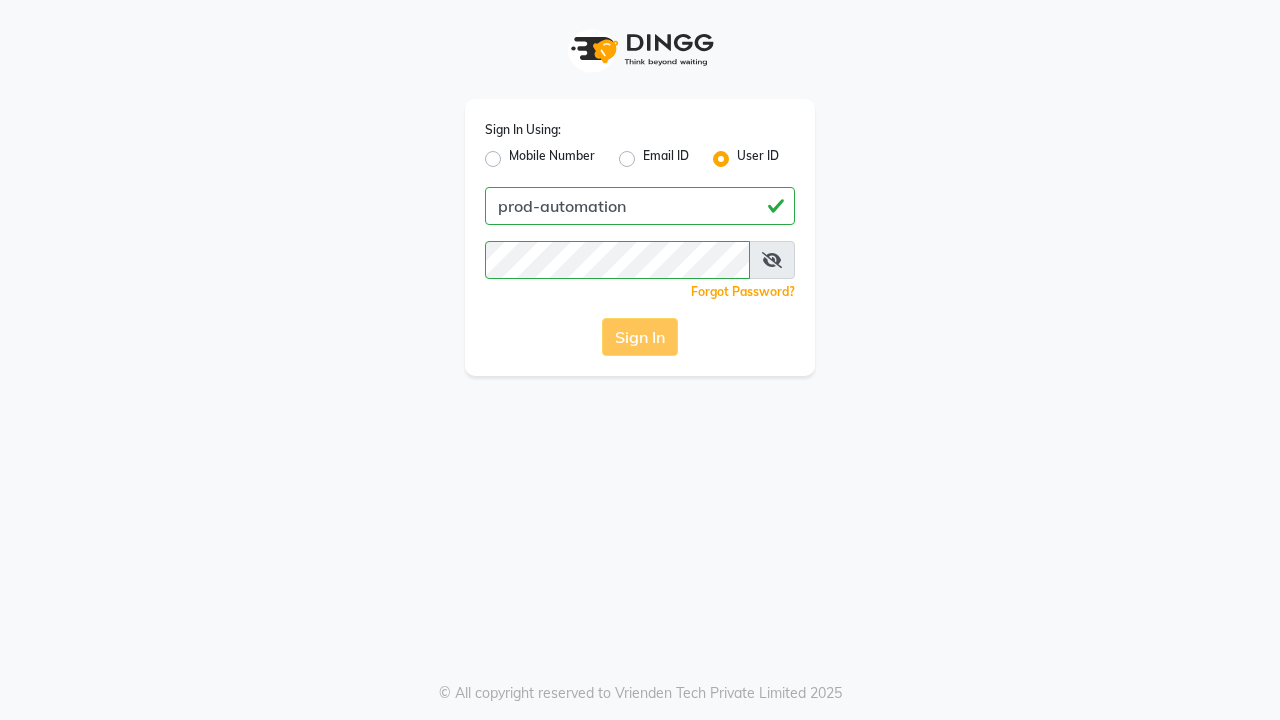 scroll, scrollTop: 0, scrollLeft: 0, axis: both 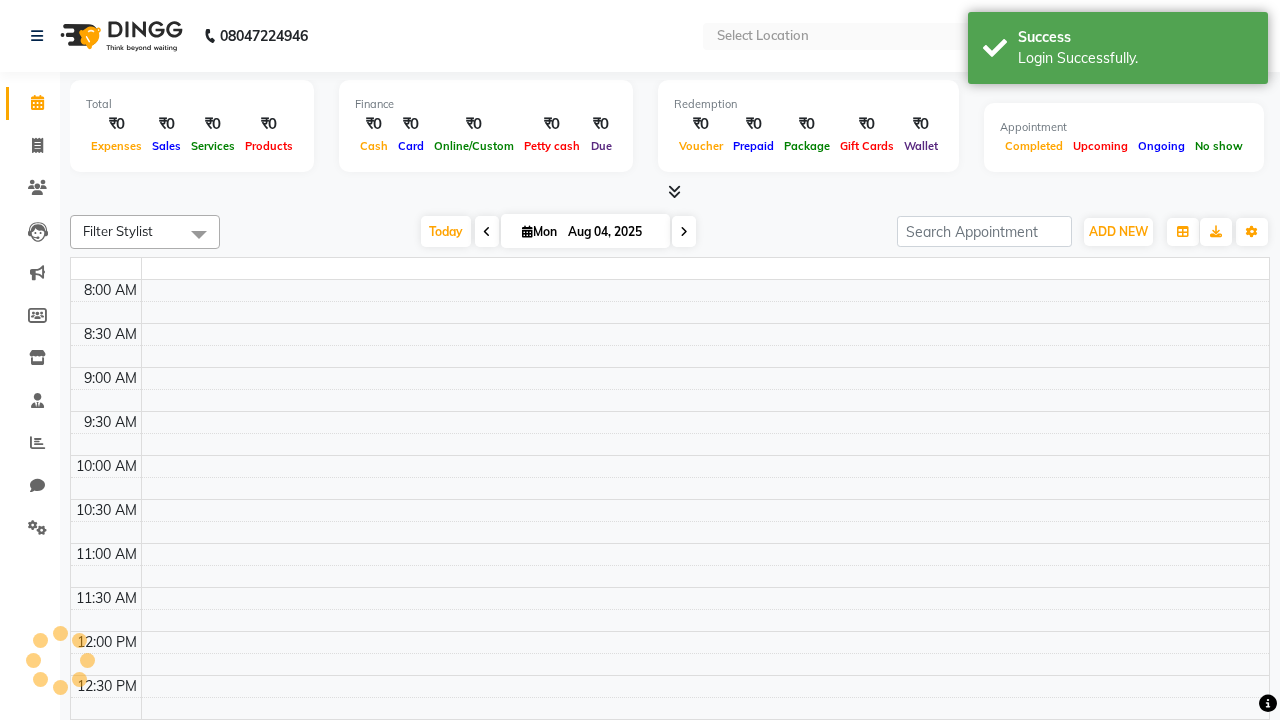 select on "en" 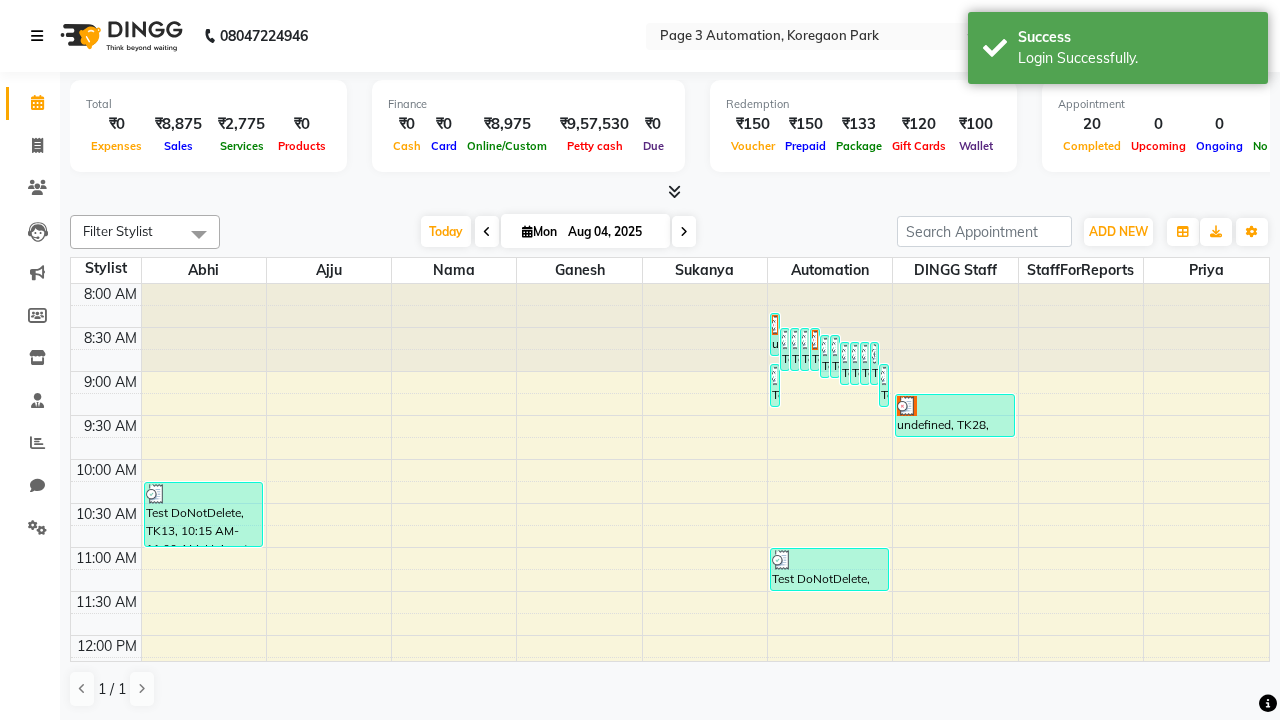 click at bounding box center (37, 36) 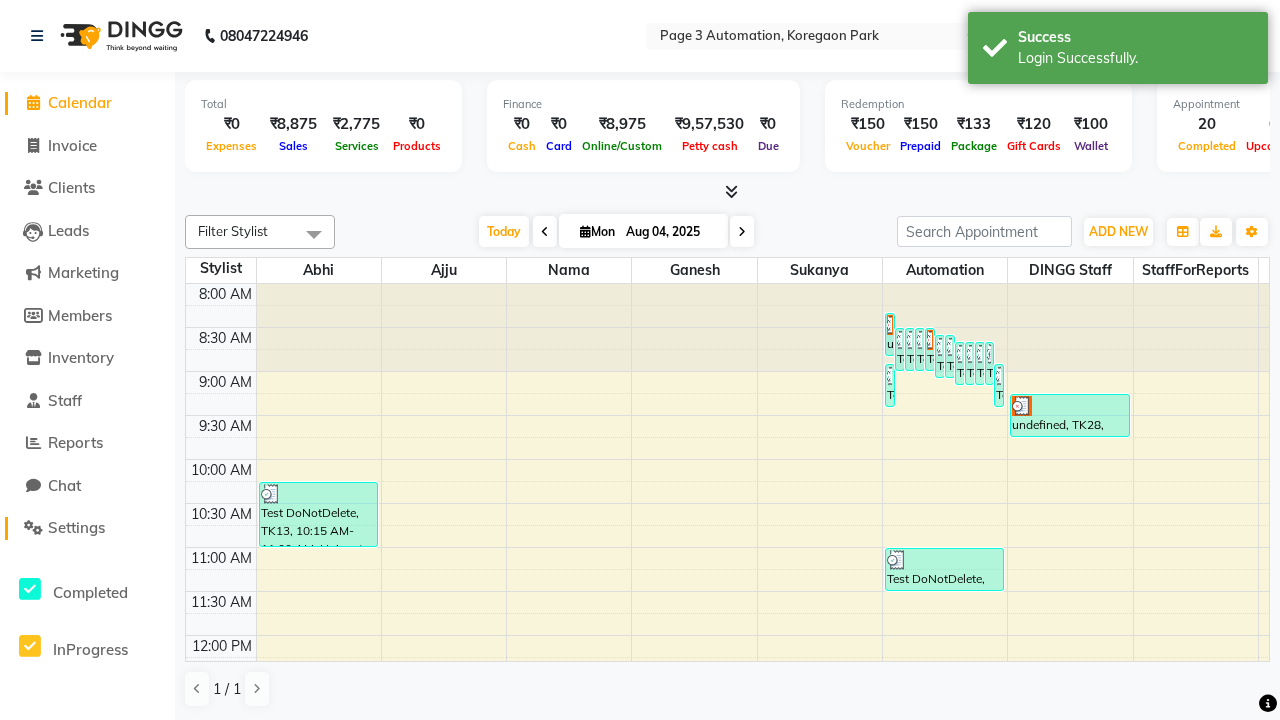 click on "Settings" 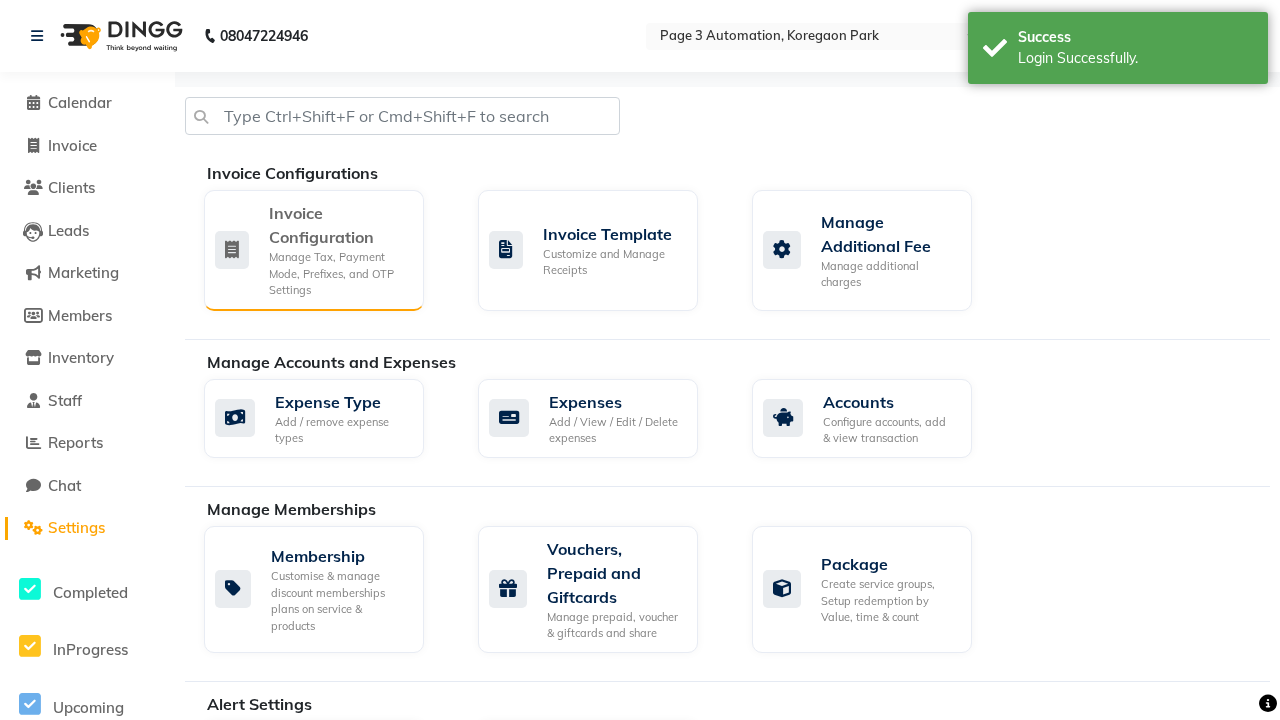 click on "Manage Tax, Payment Mode, Prefixes, and OTP Settings" 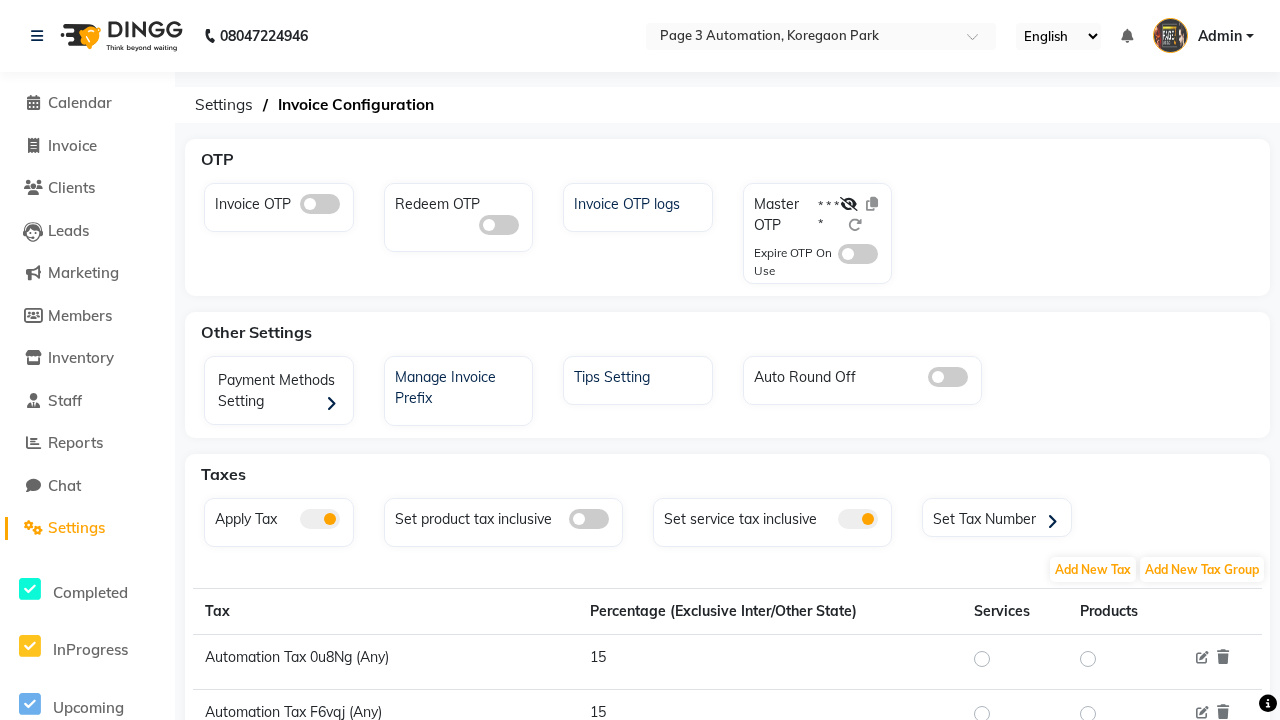 click 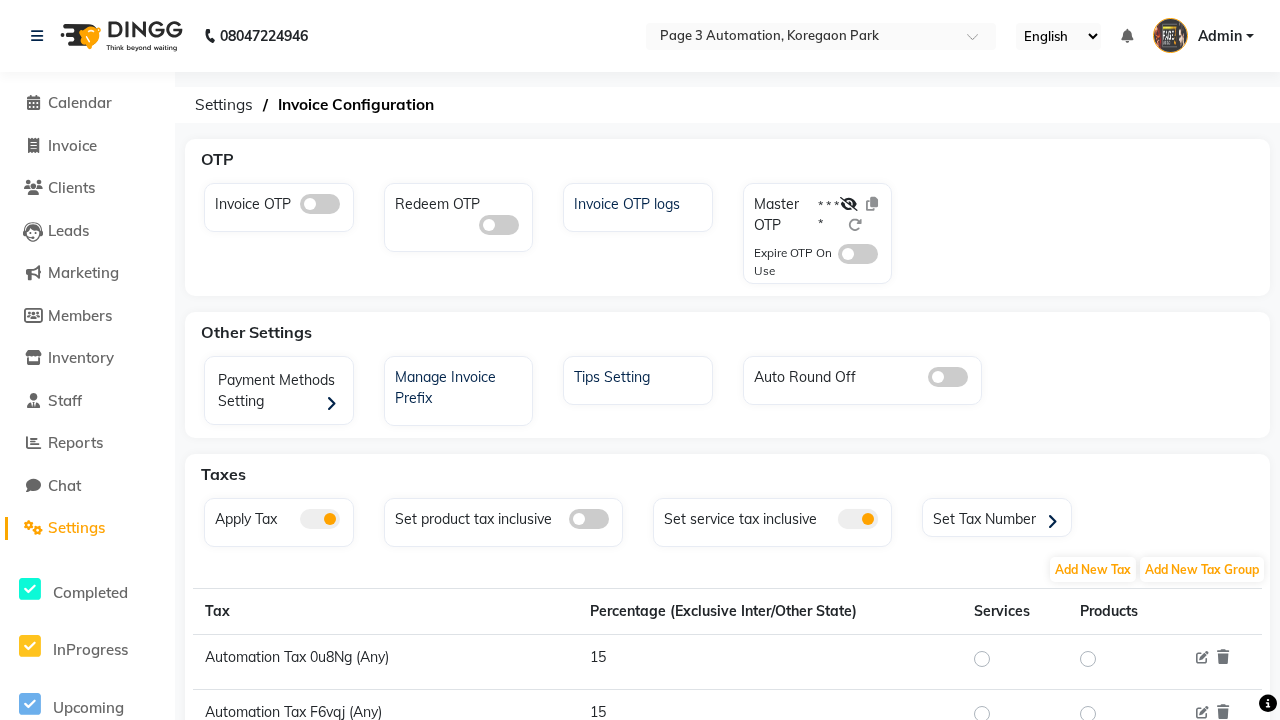 click 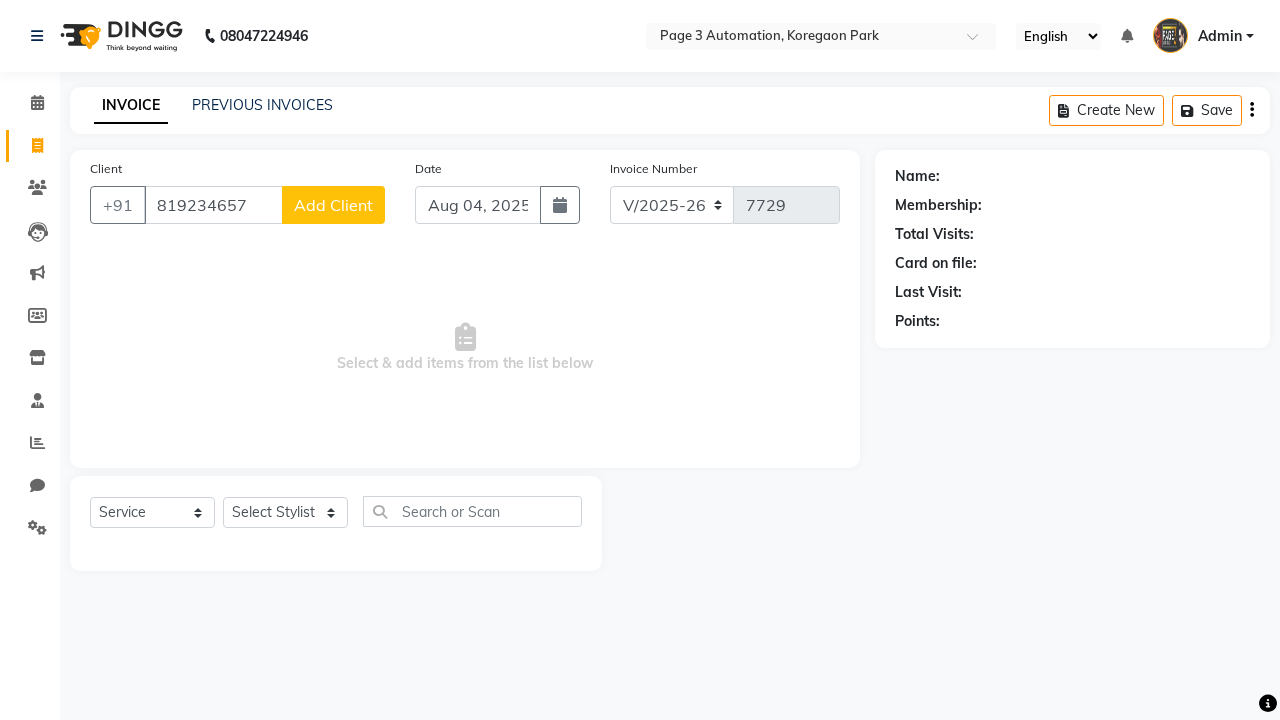 select on "2774" 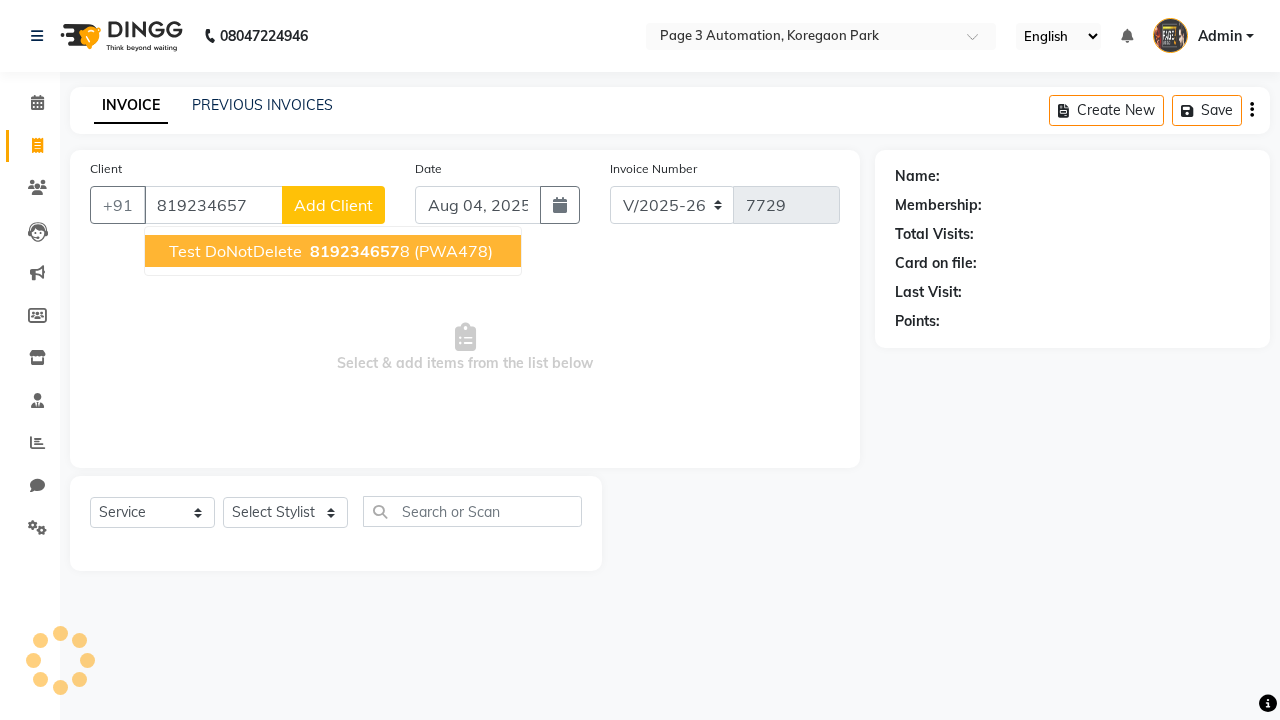 scroll, scrollTop: 0, scrollLeft: 0, axis: both 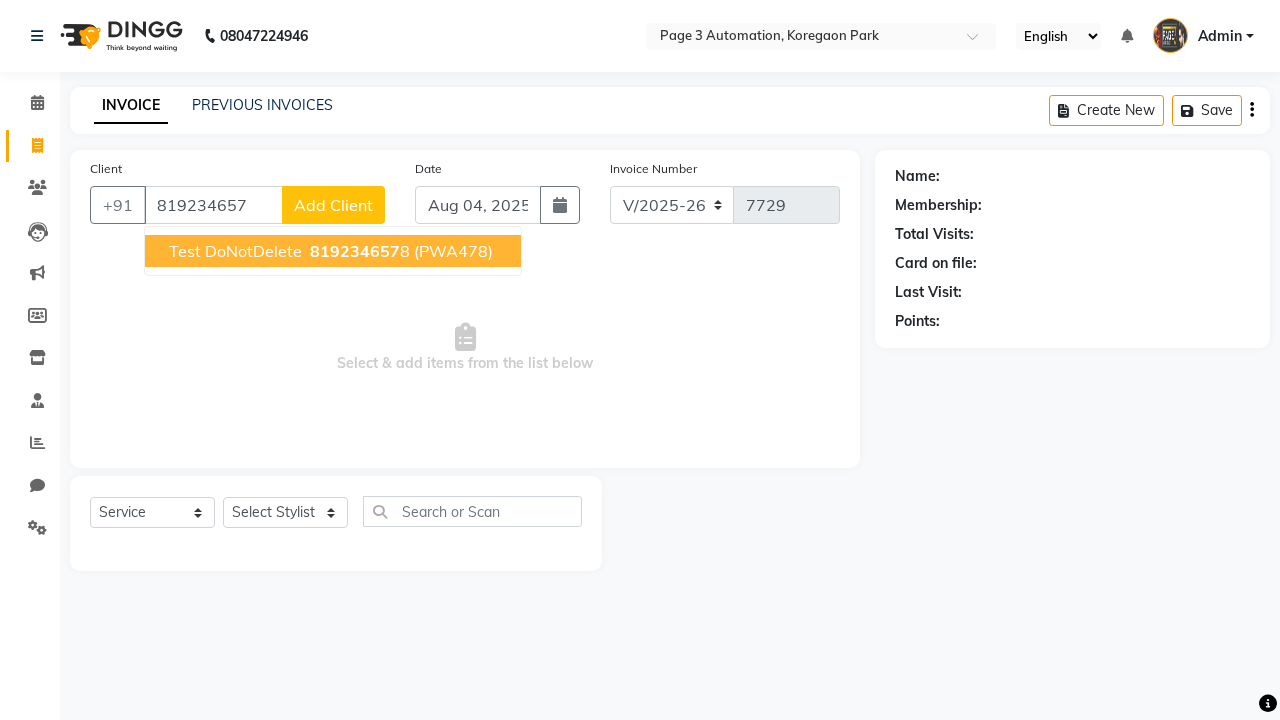 click on "819234657" at bounding box center [355, 251] 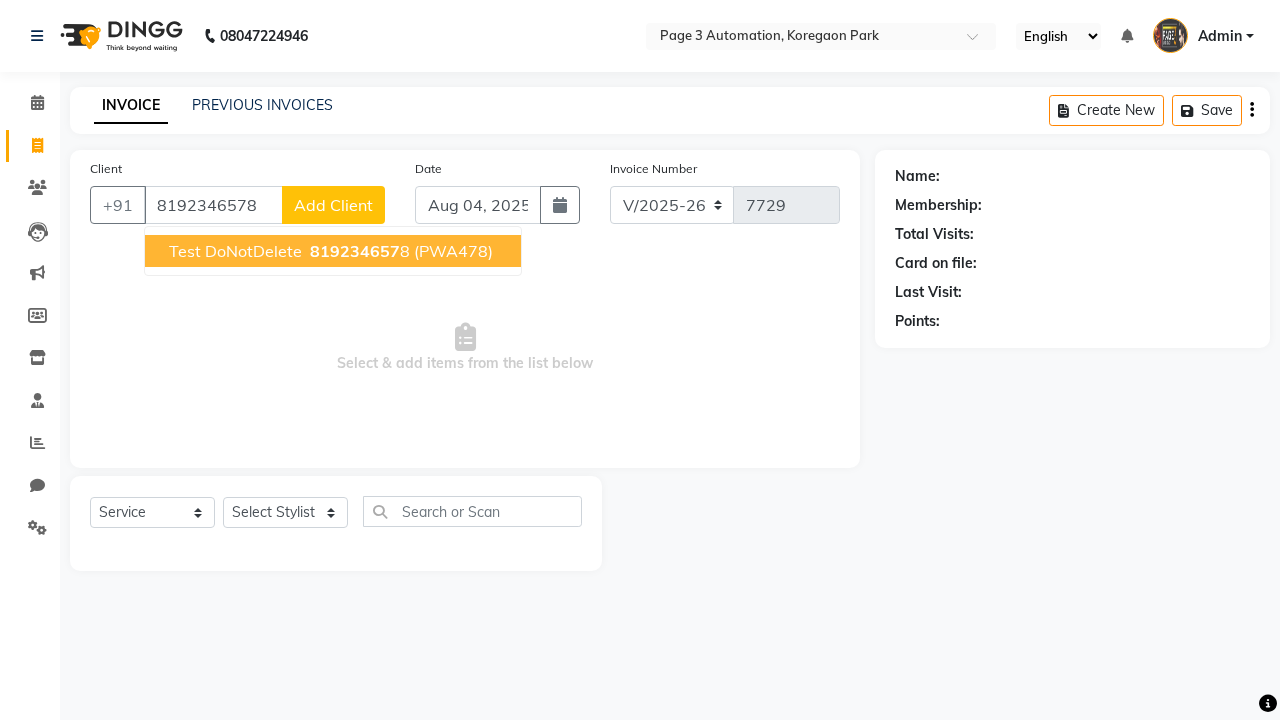 type on "8192346578" 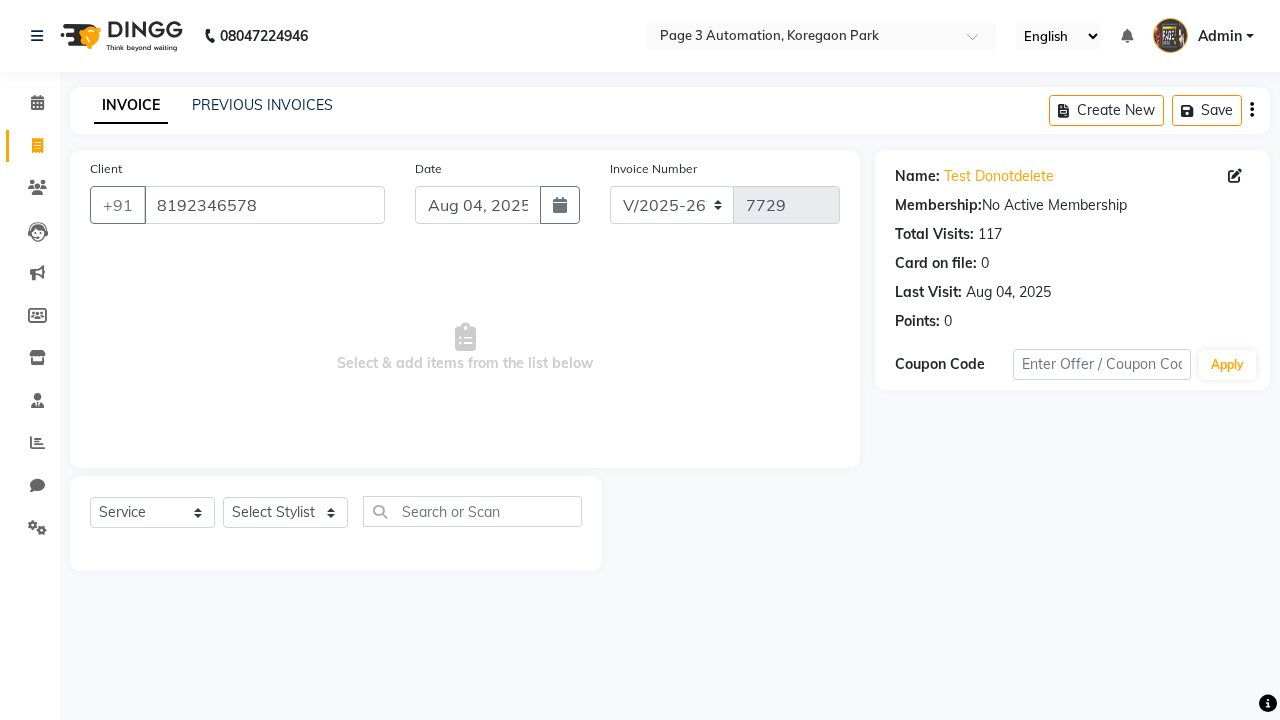 select on "71572" 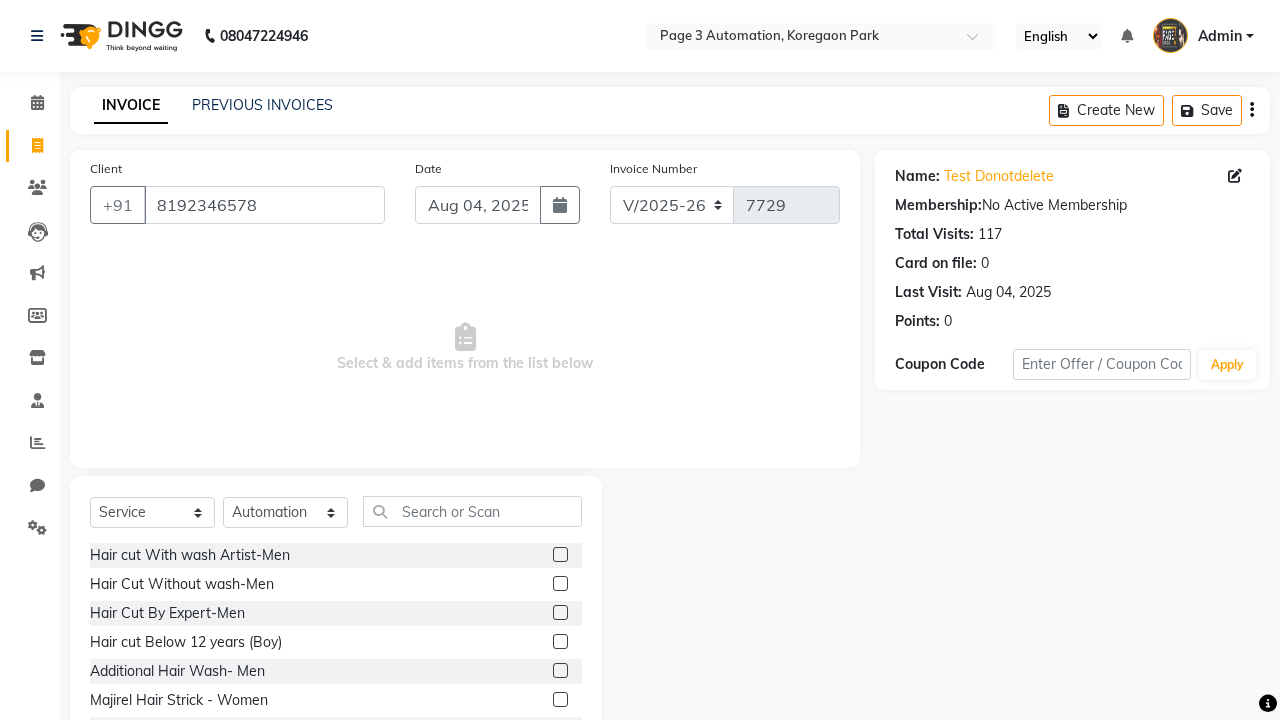 click 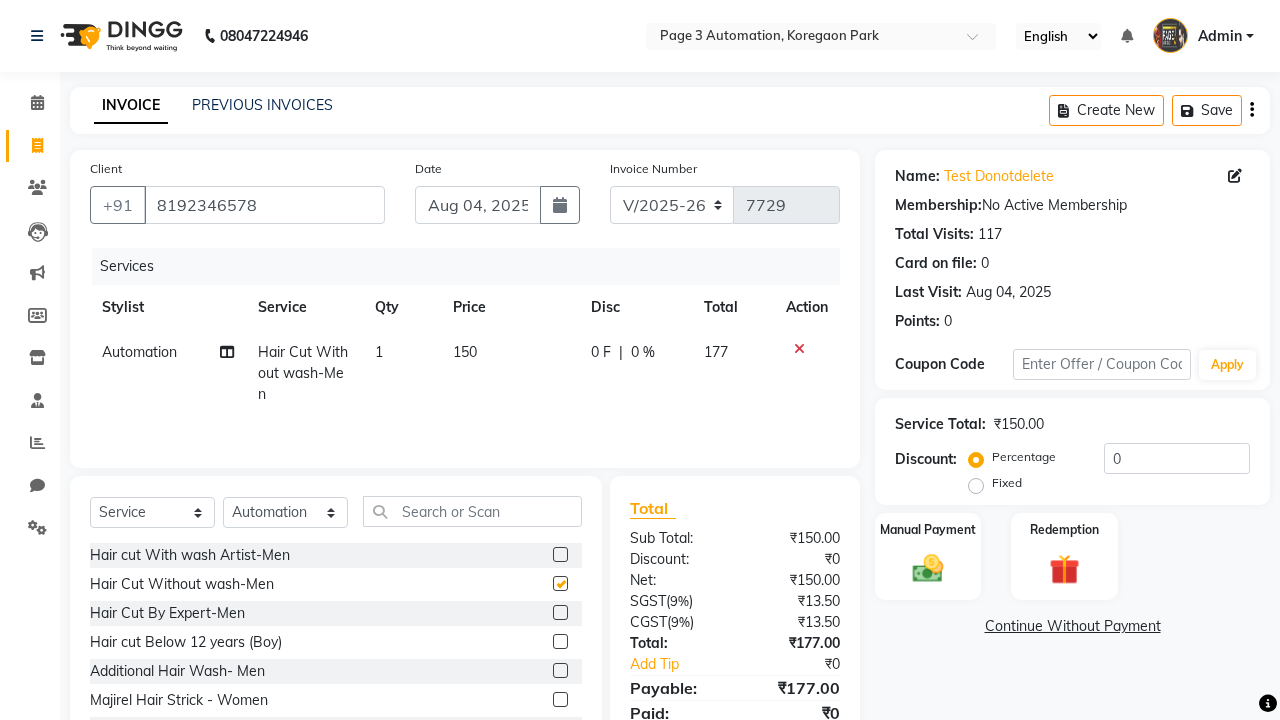 checkbox on "false" 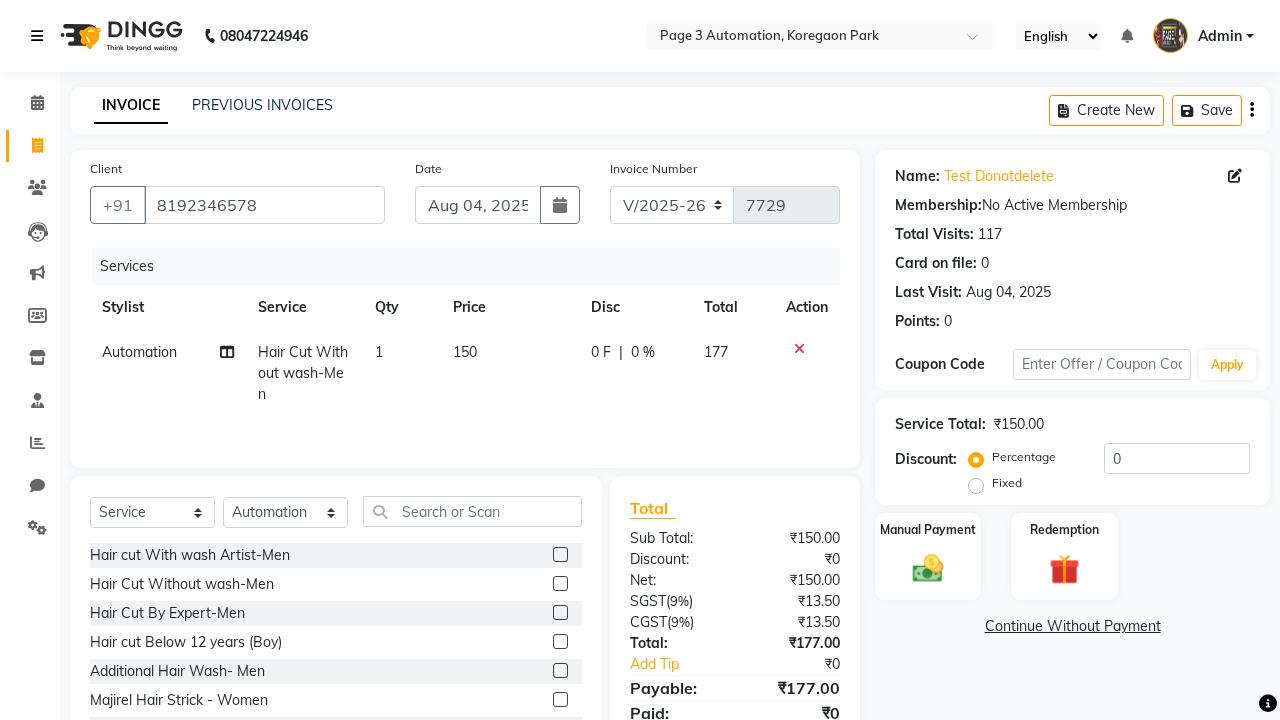 click at bounding box center [37, 36] 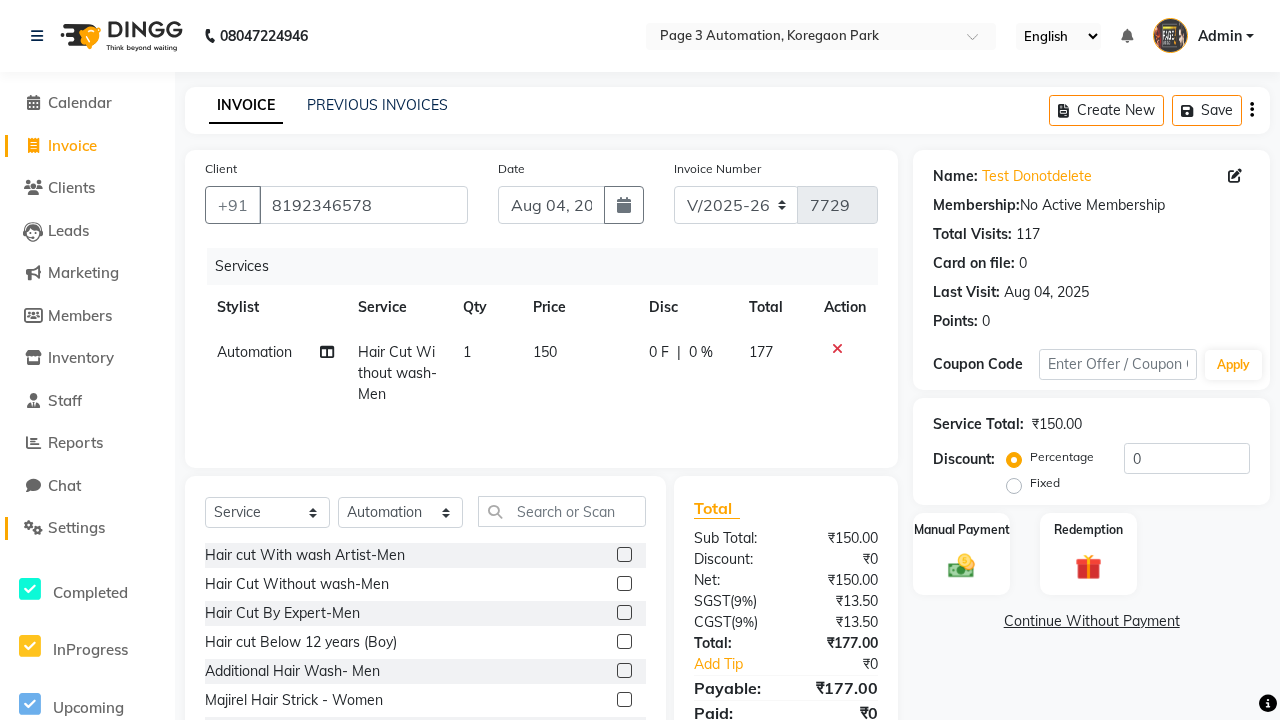 click on "Settings" 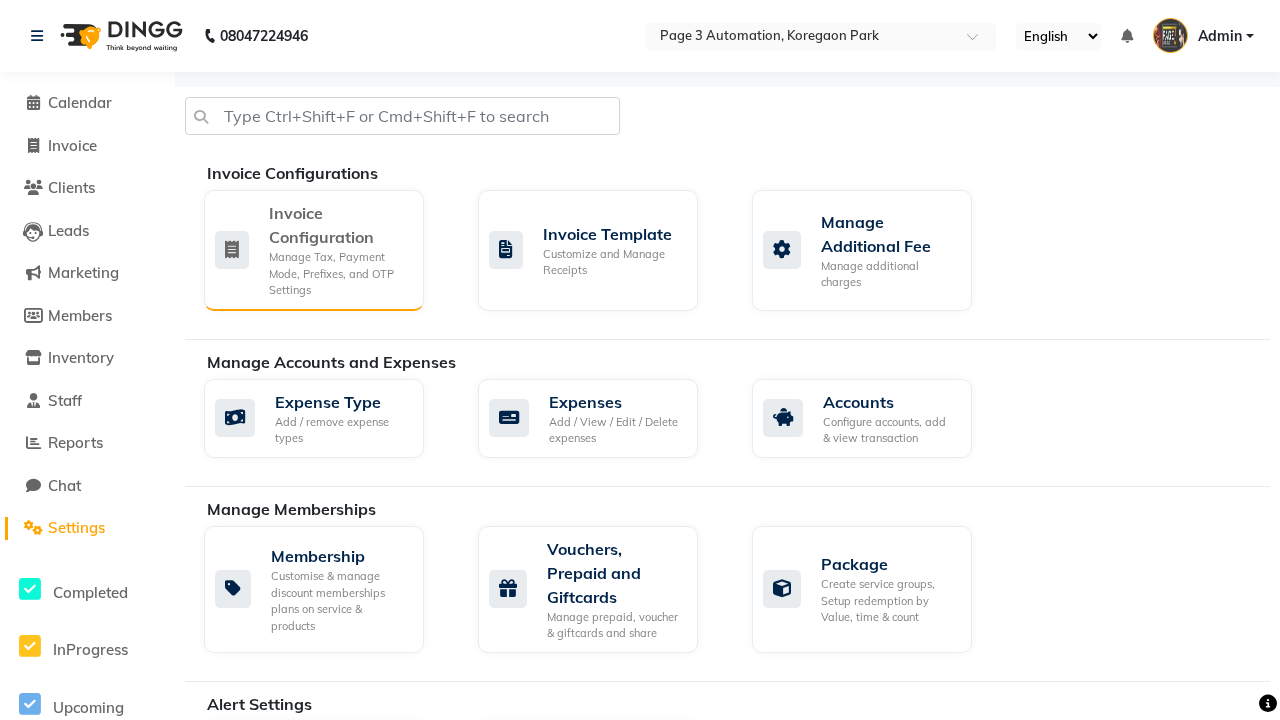 click on "Manage Tax, Payment Mode, Prefixes, and OTP Settings" 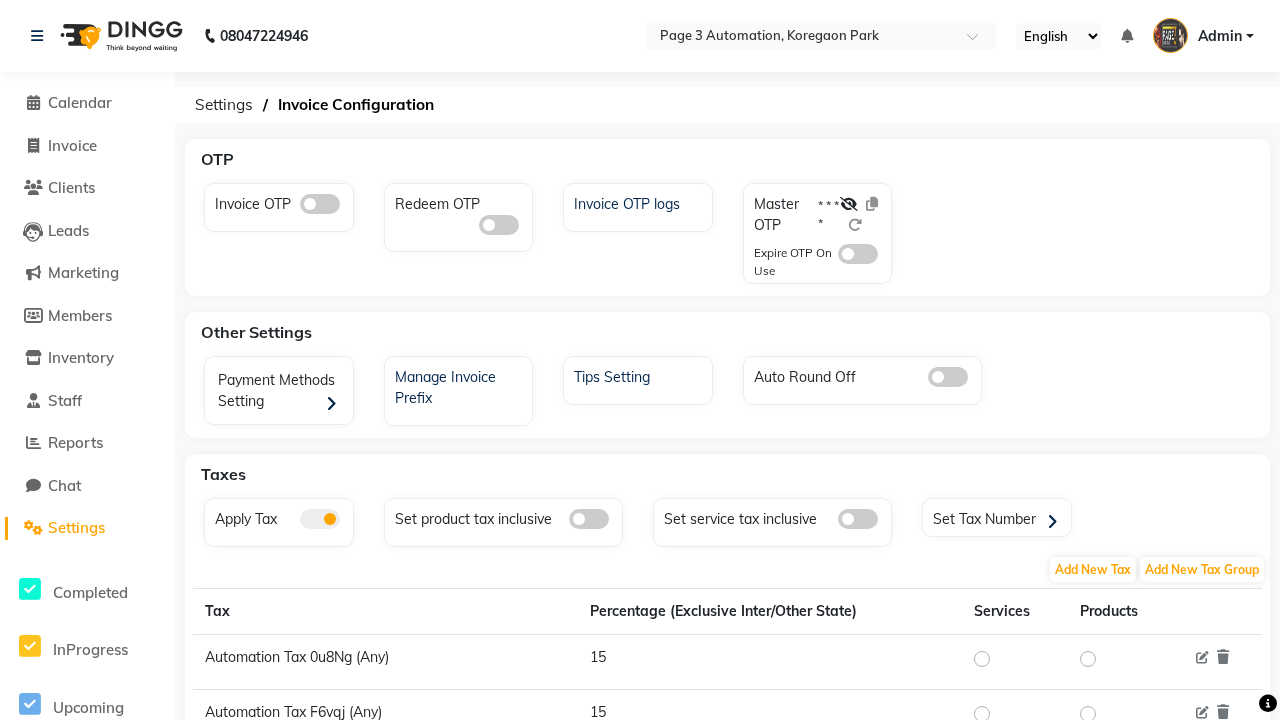 click 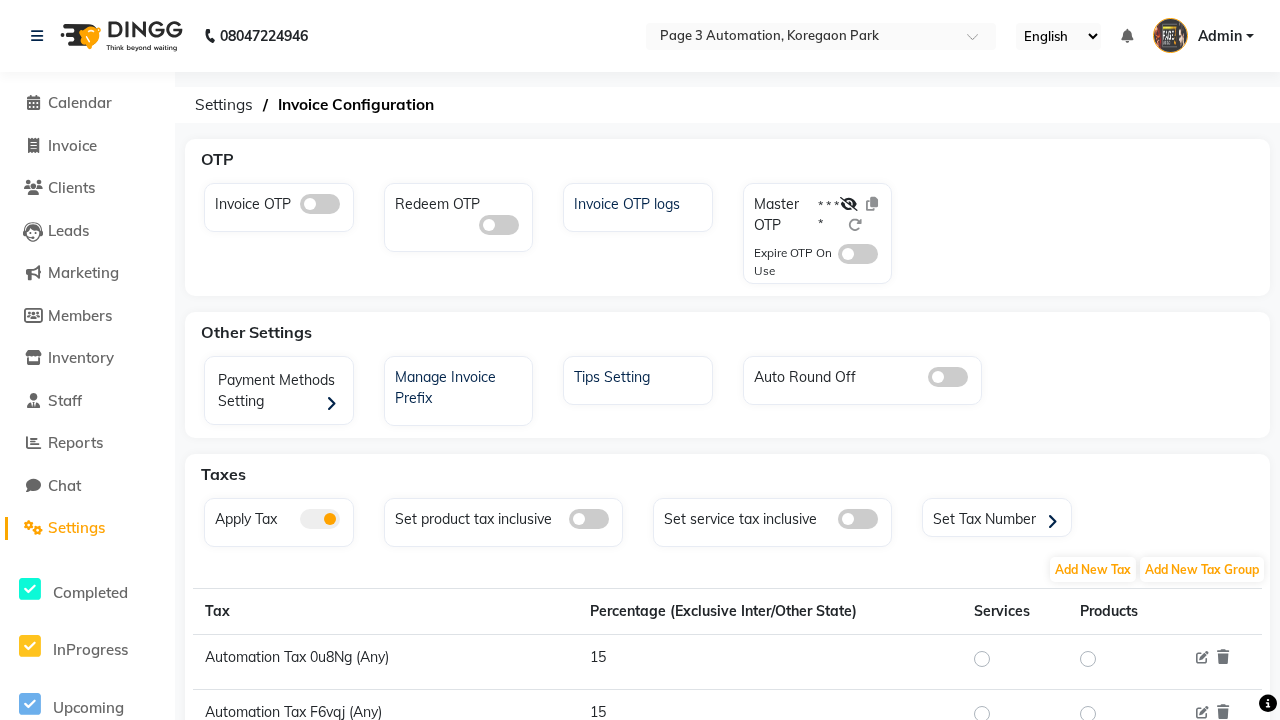 click 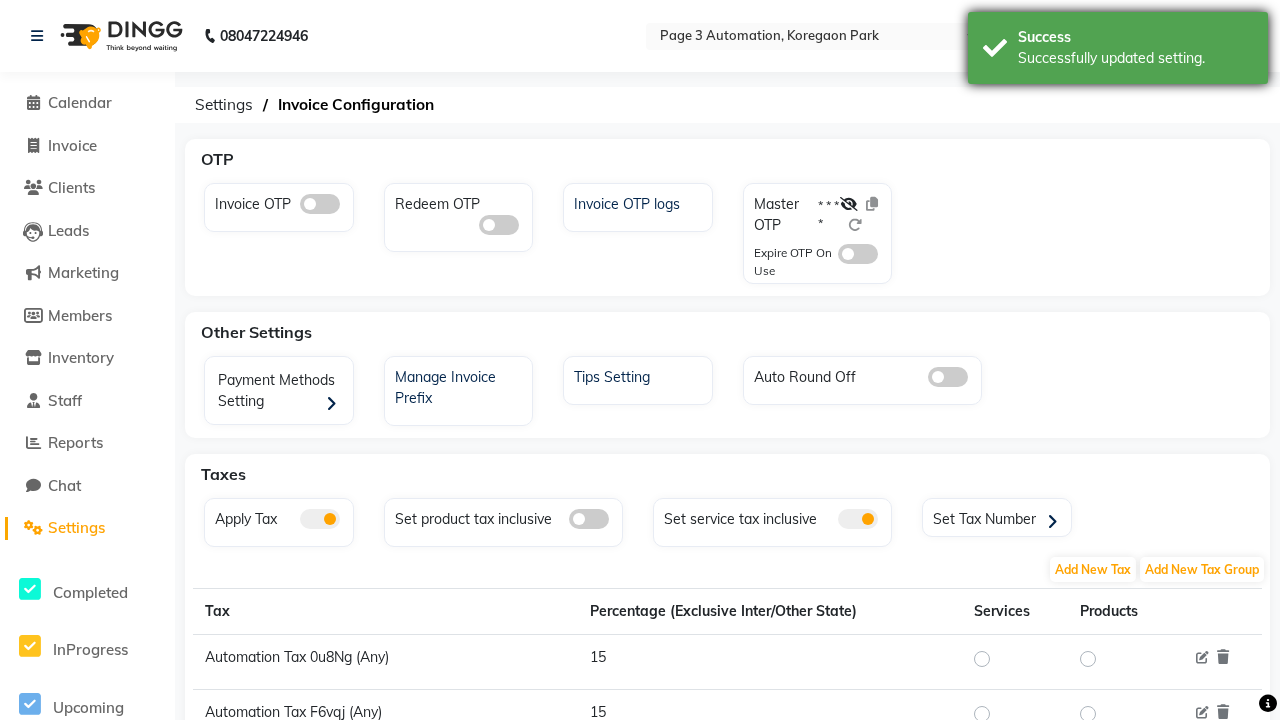 click on "Successfully updated setting." at bounding box center [1135, 58] 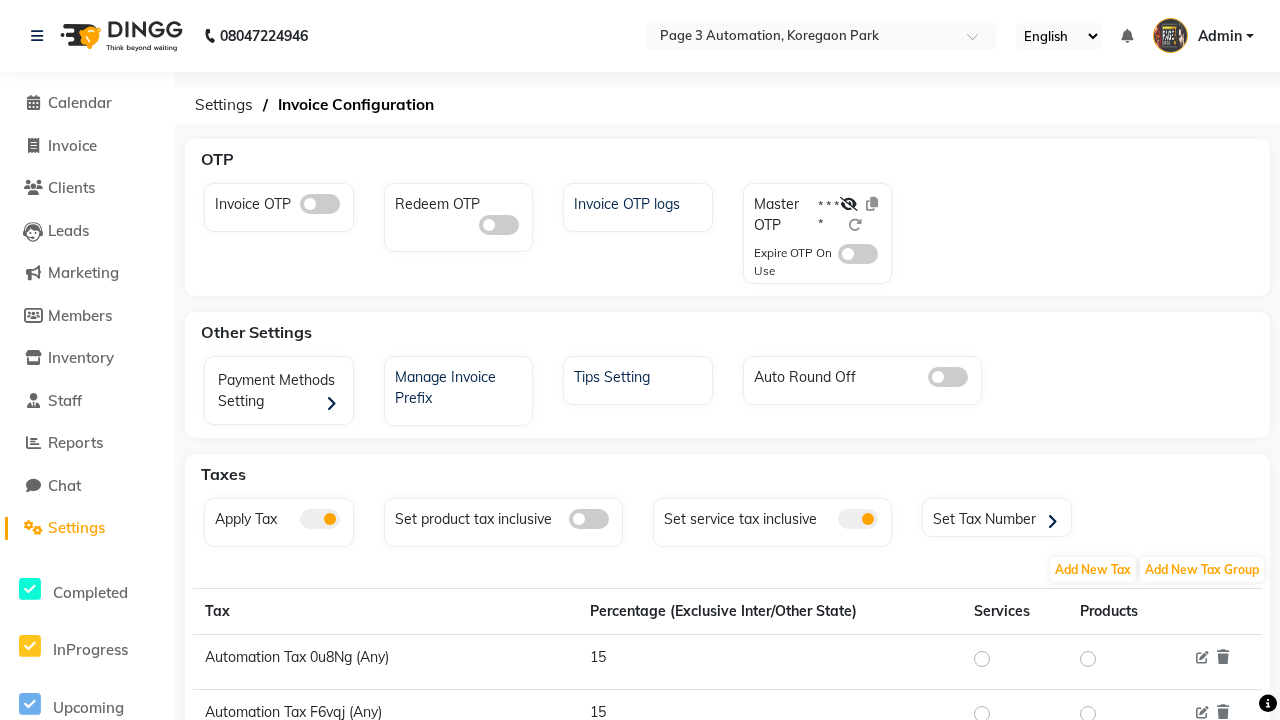 click on "Admin" at bounding box center (1220, 36) 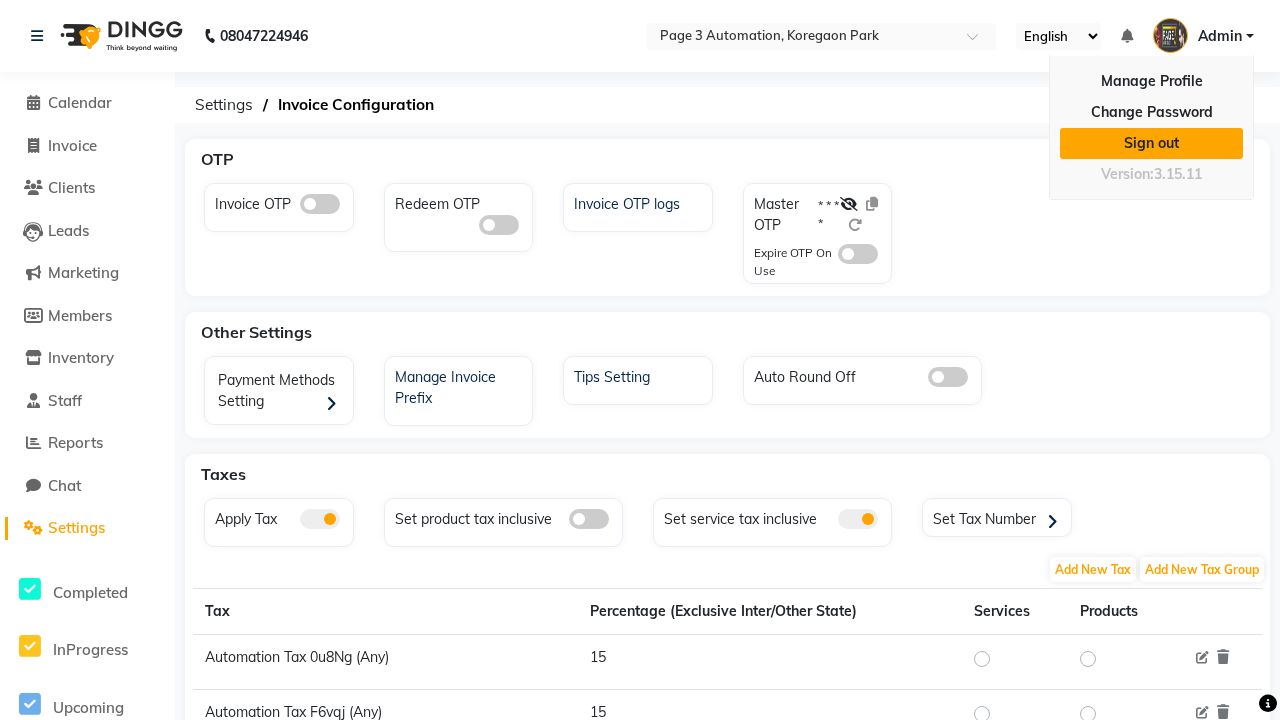 click on "Sign out" at bounding box center (1151, 143) 